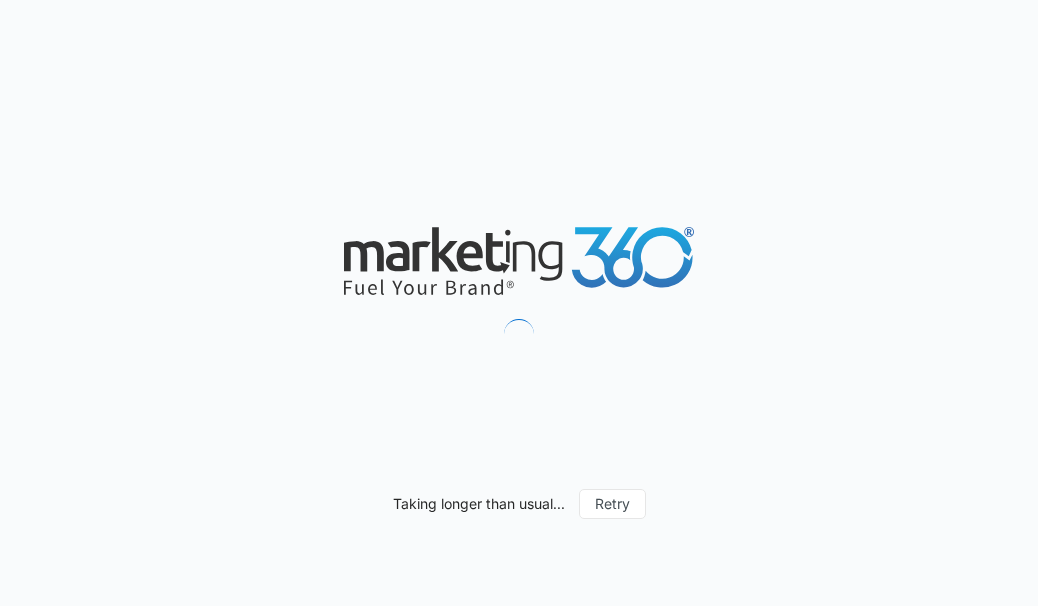 scroll, scrollTop: 0, scrollLeft: 0, axis: both 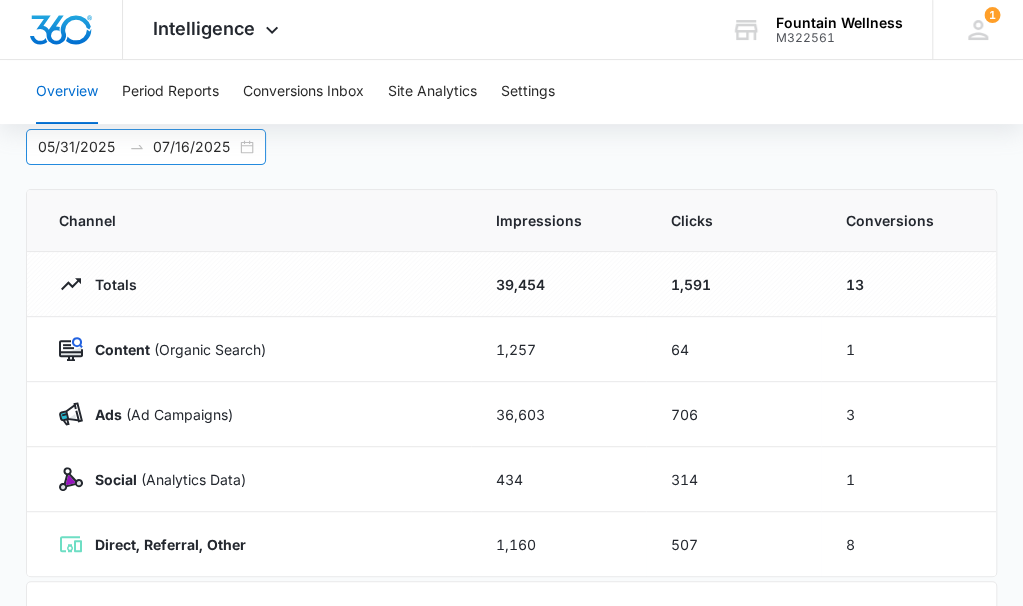 click on "05/31/2025 07/16/2025" at bounding box center (146, 147) 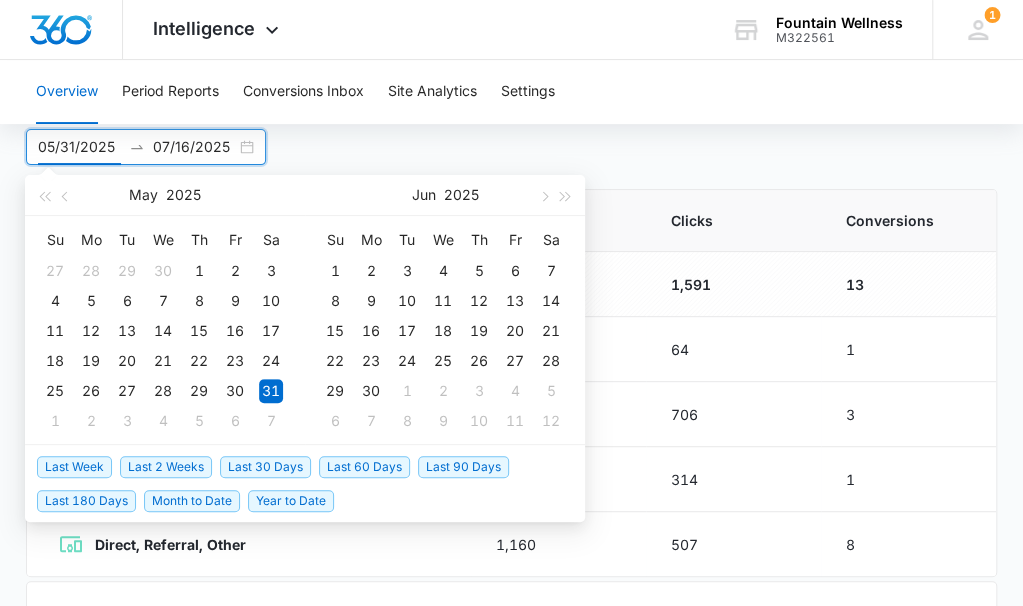 click on "Last 30 Days" at bounding box center (265, 467) 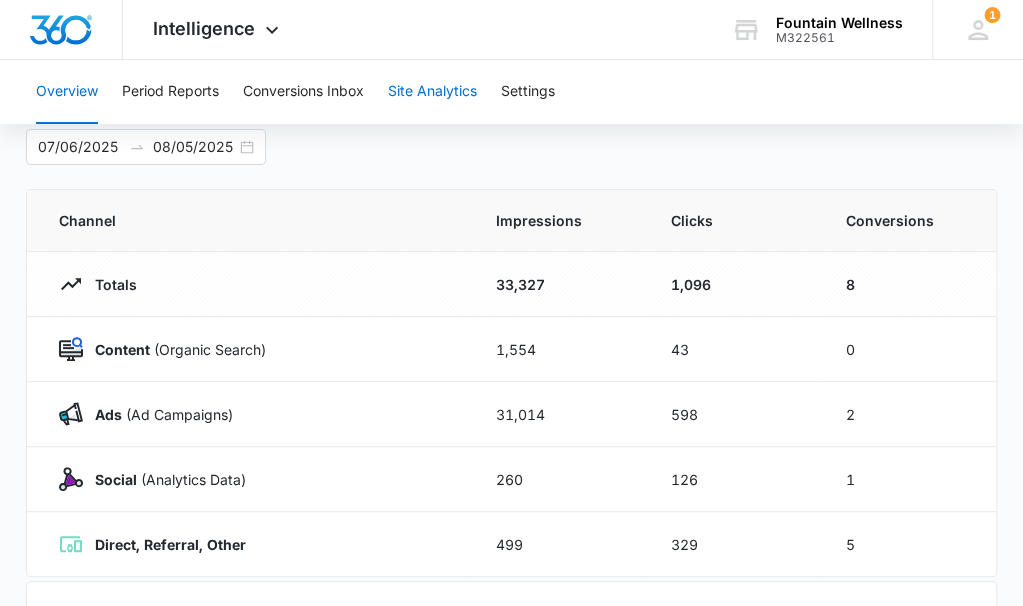 click on "Site Analytics" at bounding box center (432, 92) 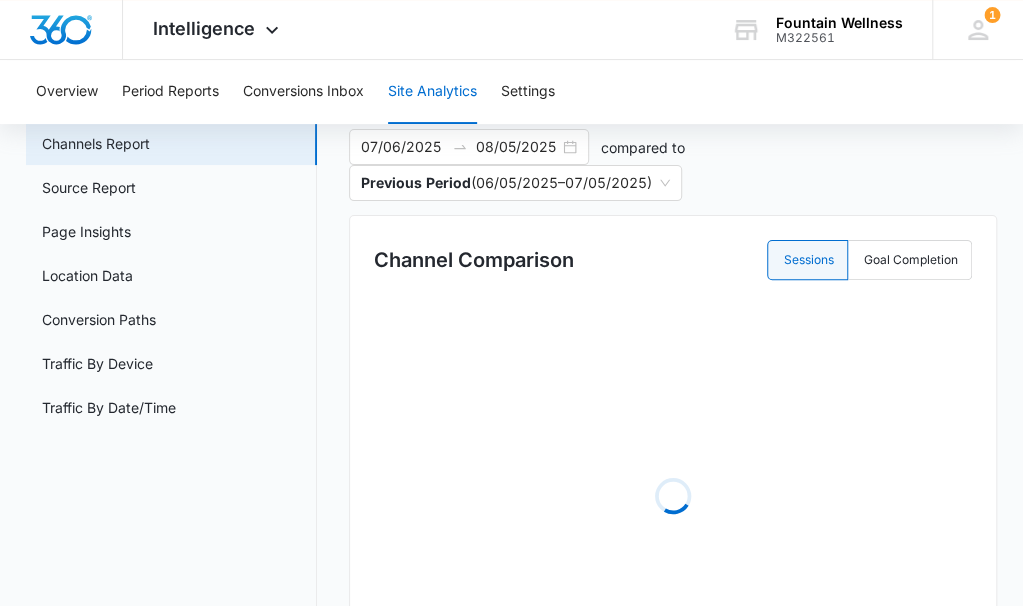 scroll, scrollTop: 0, scrollLeft: 0, axis: both 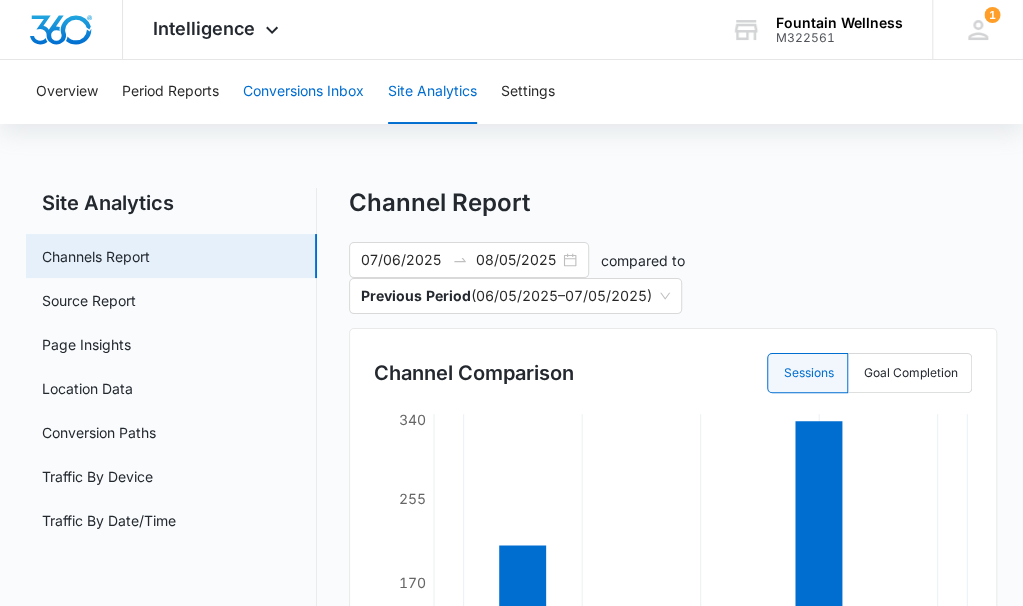 click on "Conversions Inbox" at bounding box center [303, 92] 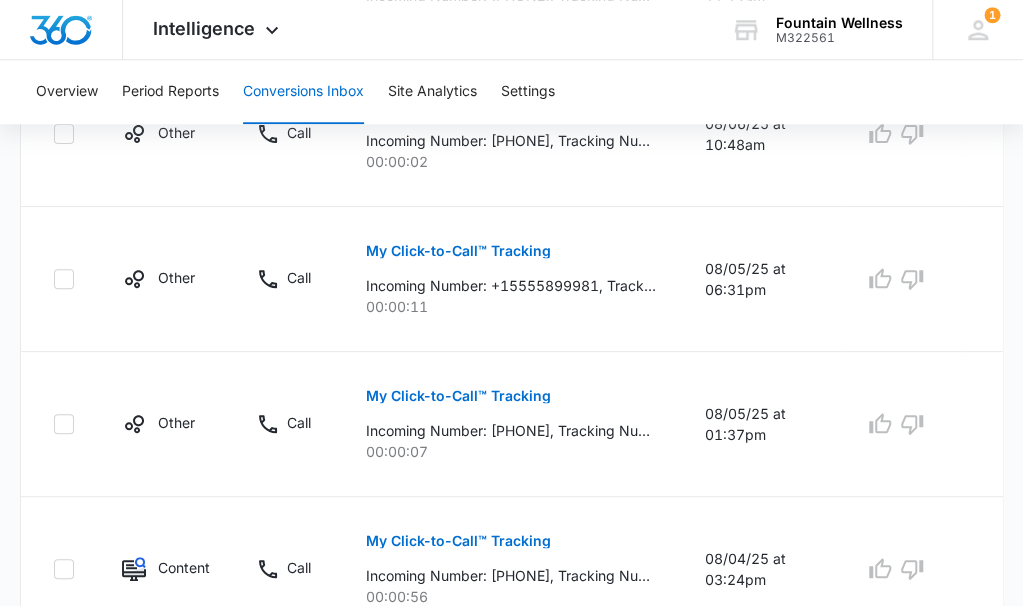 scroll, scrollTop: 0, scrollLeft: 0, axis: both 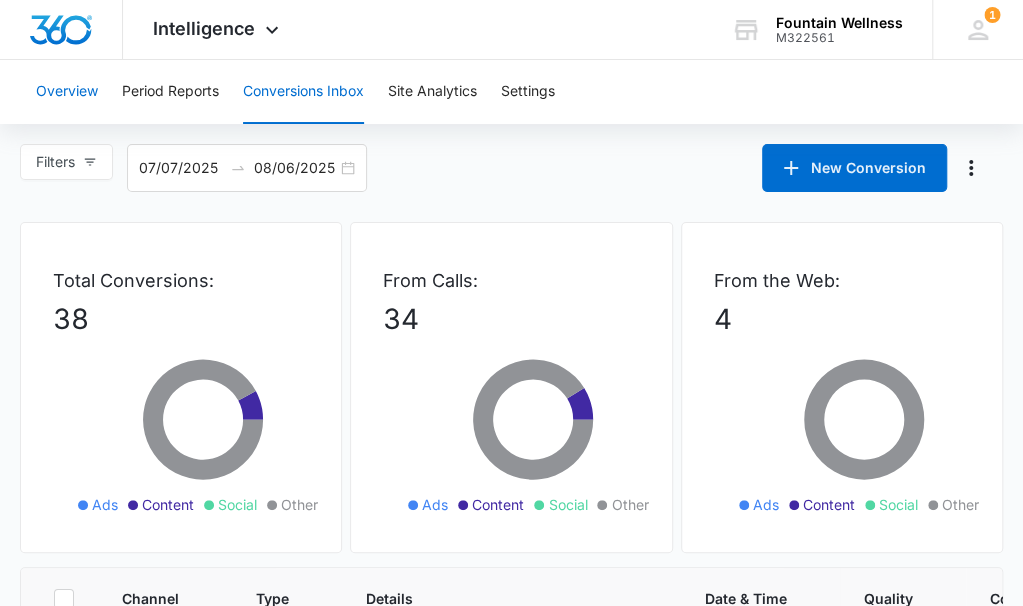 click on "Overview" at bounding box center [67, 92] 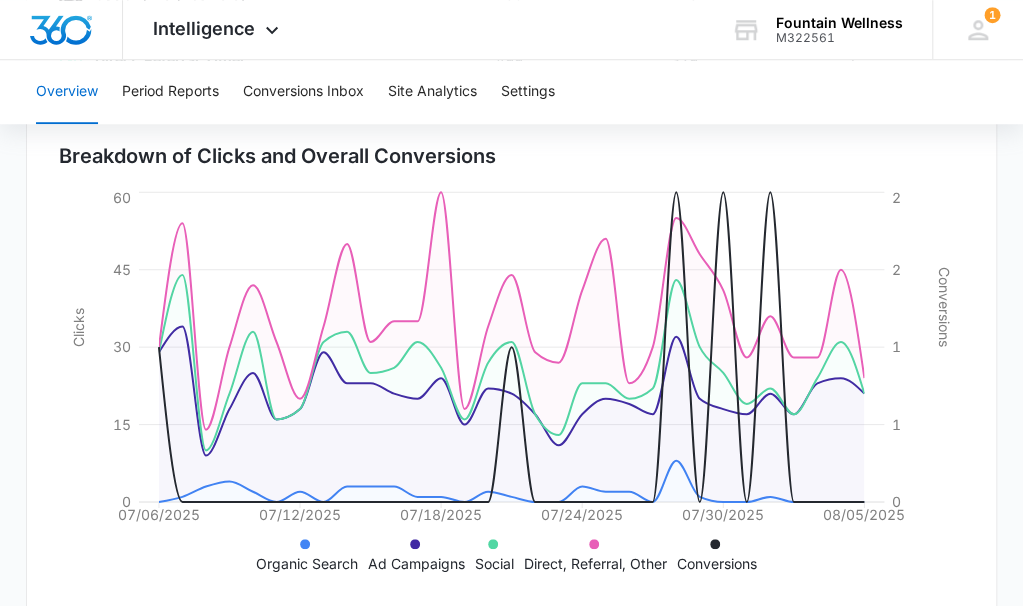 scroll, scrollTop: 628, scrollLeft: 0, axis: vertical 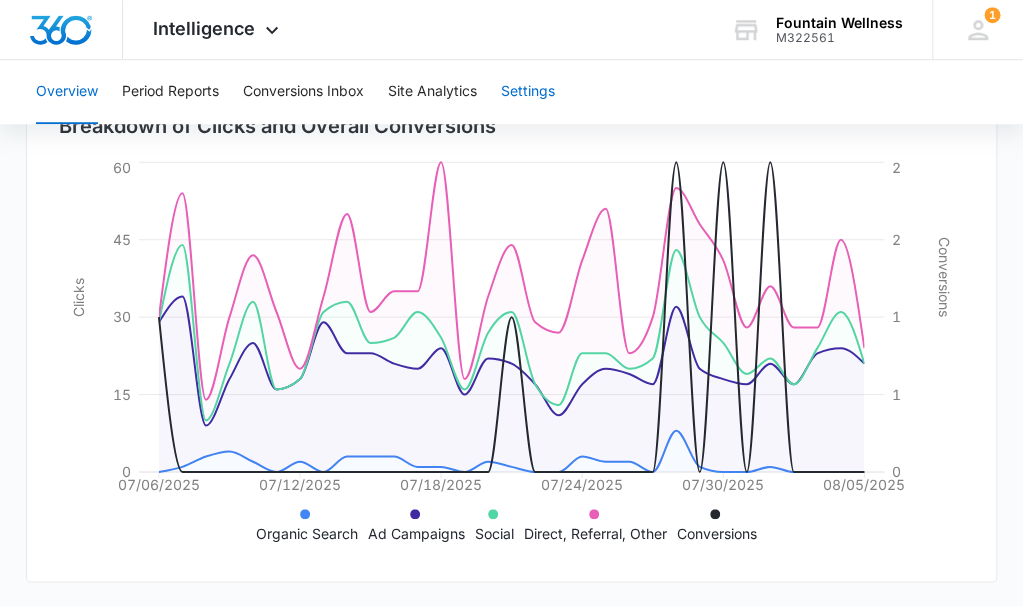 click on "Settings" at bounding box center [528, 92] 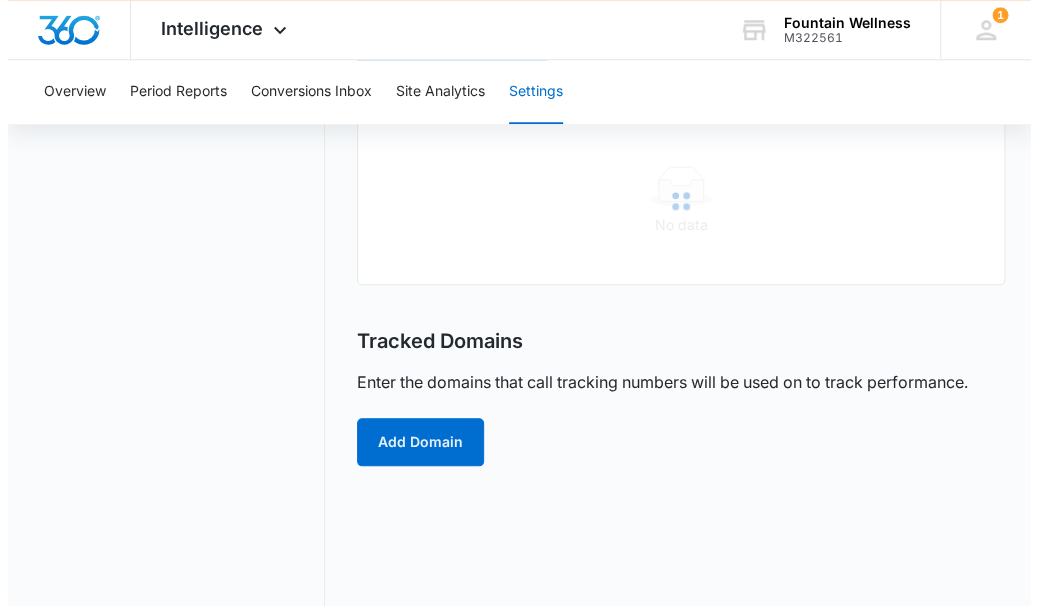 scroll, scrollTop: 0, scrollLeft: 0, axis: both 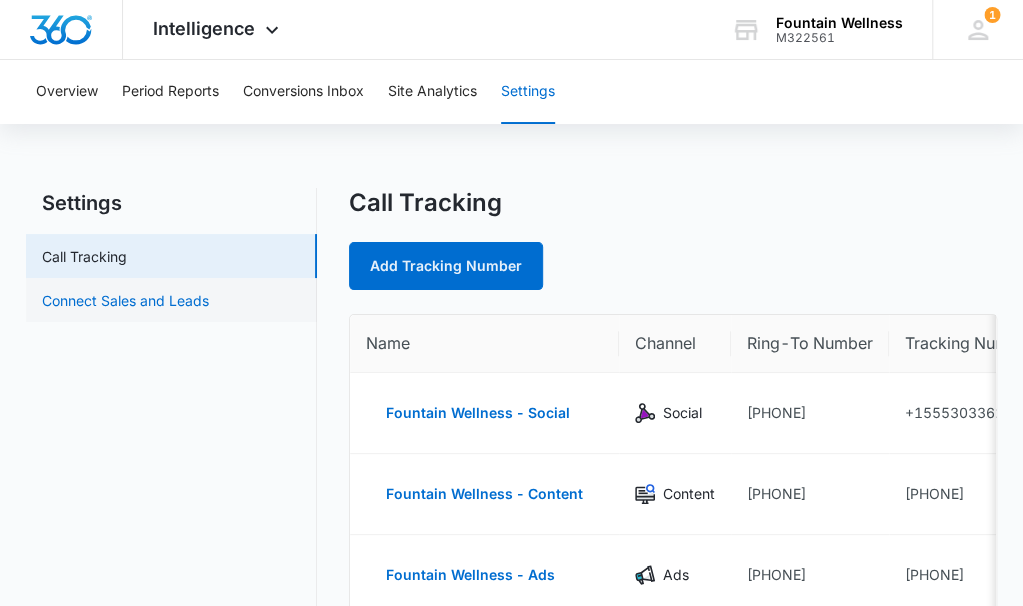 click on "Connect Sales and Leads" at bounding box center [125, 300] 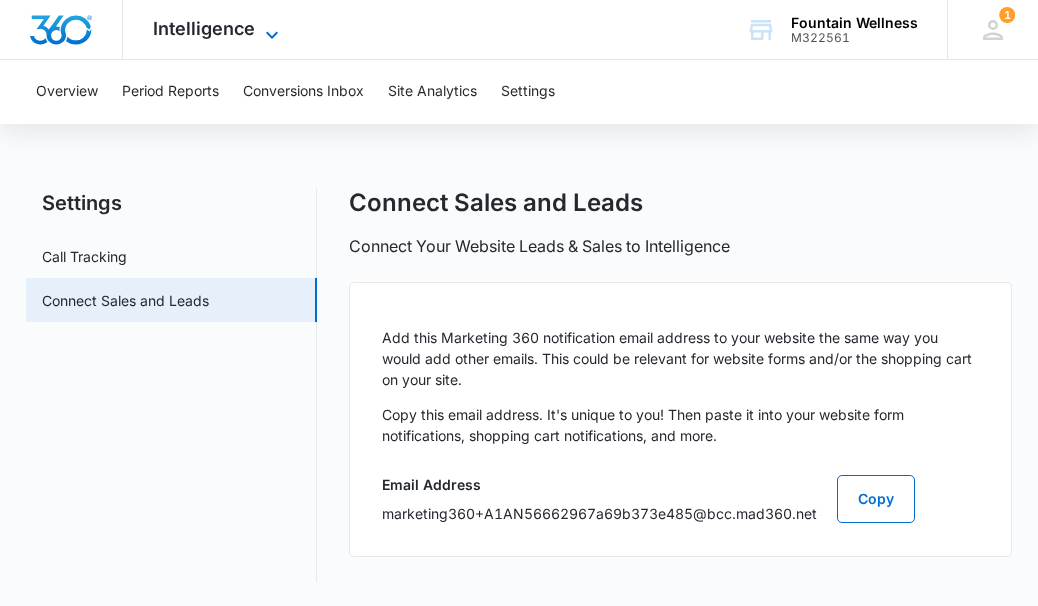 click on "Intelligence" at bounding box center [204, 28] 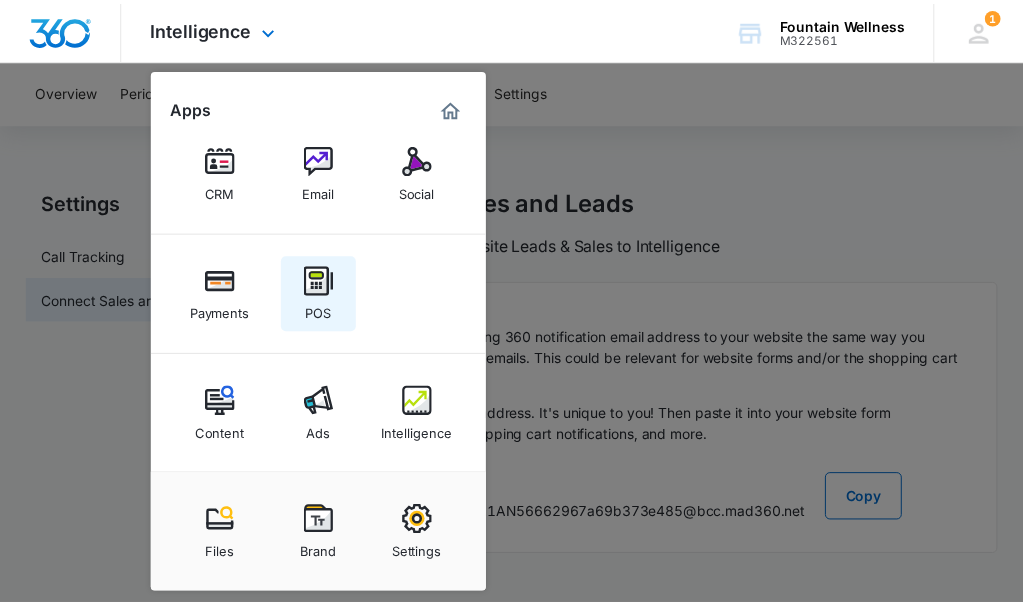 scroll, scrollTop: 92, scrollLeft: 0, axis: vertical 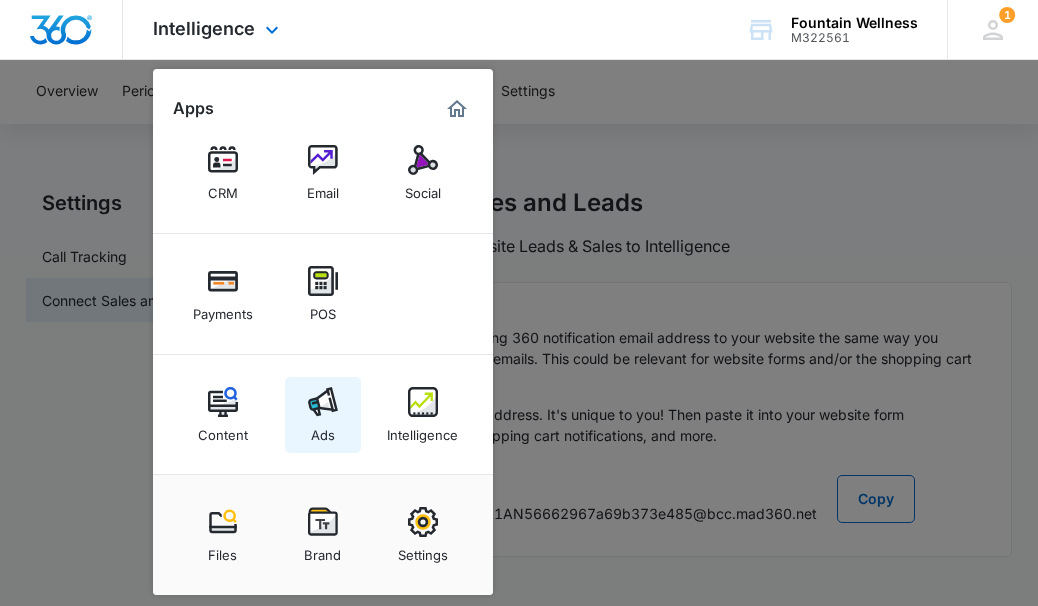 click at bounding box center (323, 402) 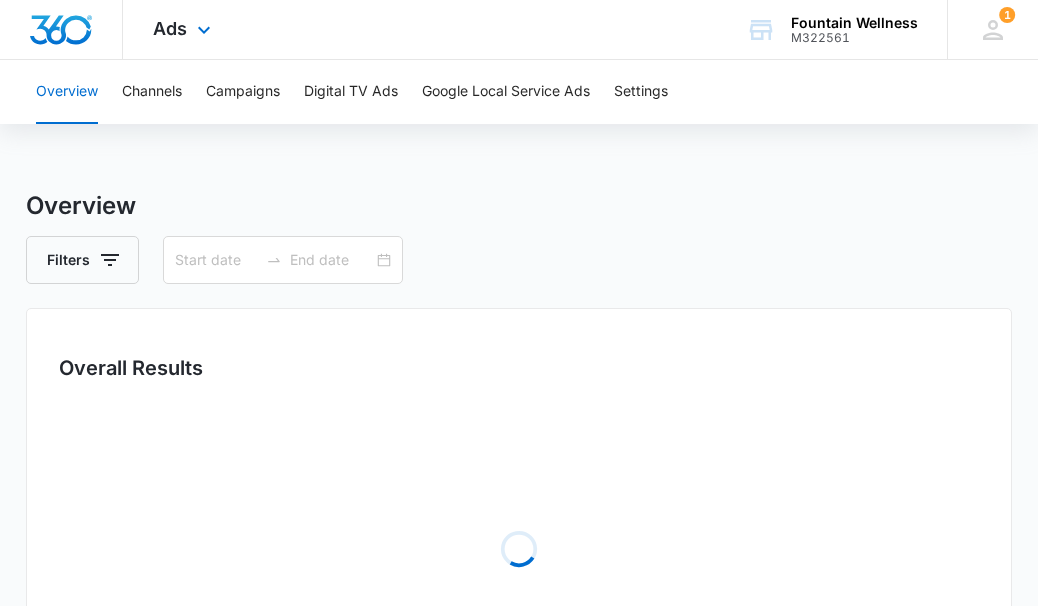 type on "07/06/2025" 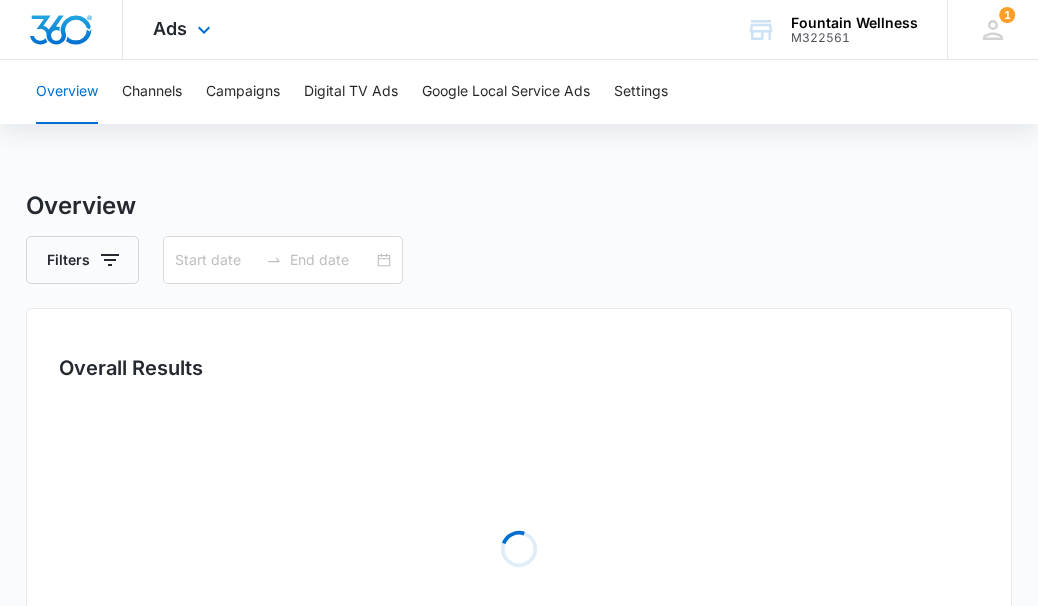 type on "08/05/2025" 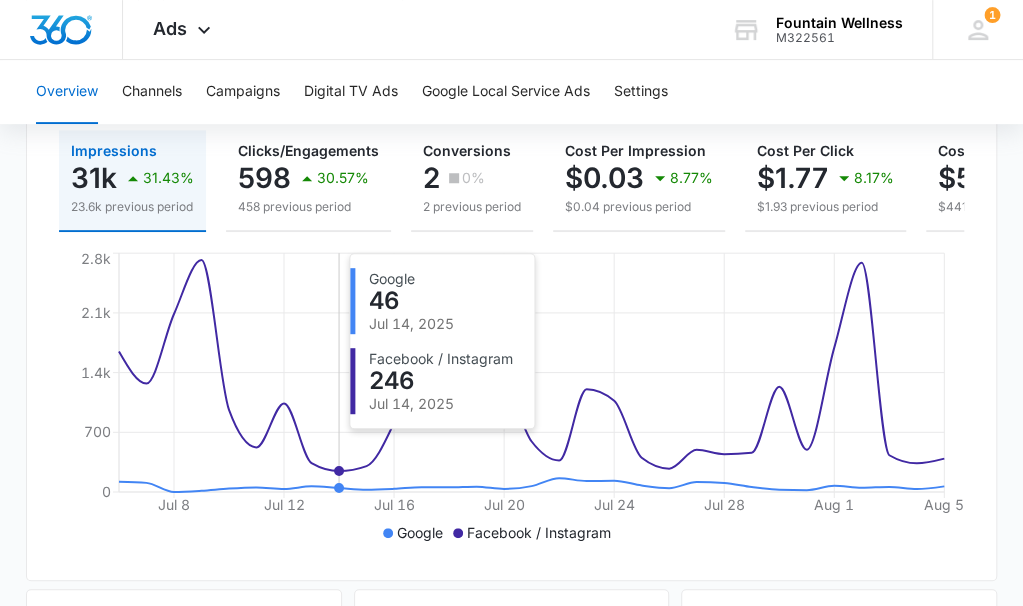 scroll, scrollTop: 272, scrollLeft: 0, axis: vertical 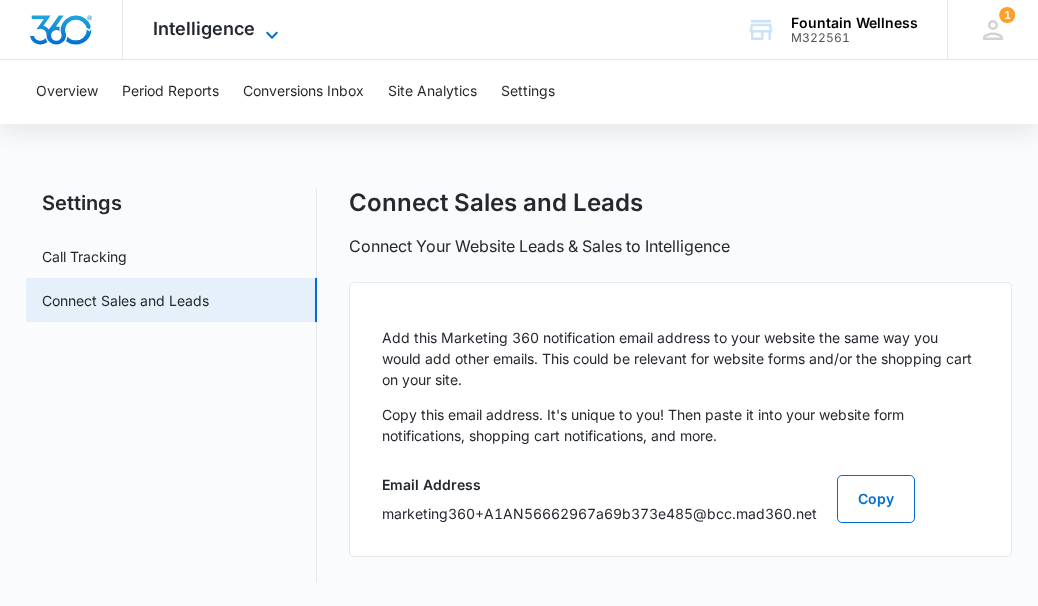 click on "Intelligence" at bounding box center [204, 28] 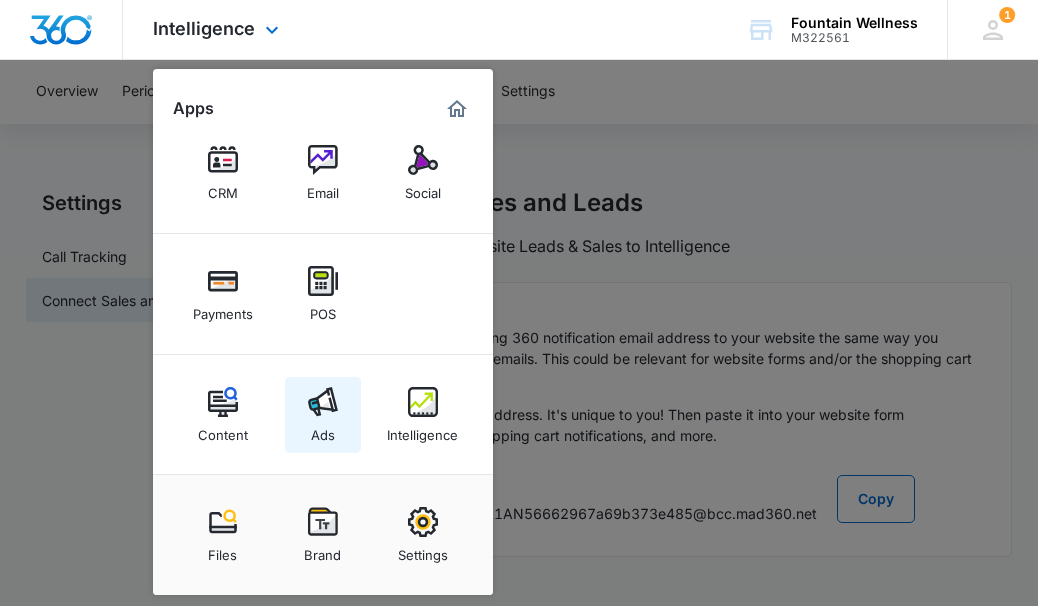click at bounding box center (323, 402) 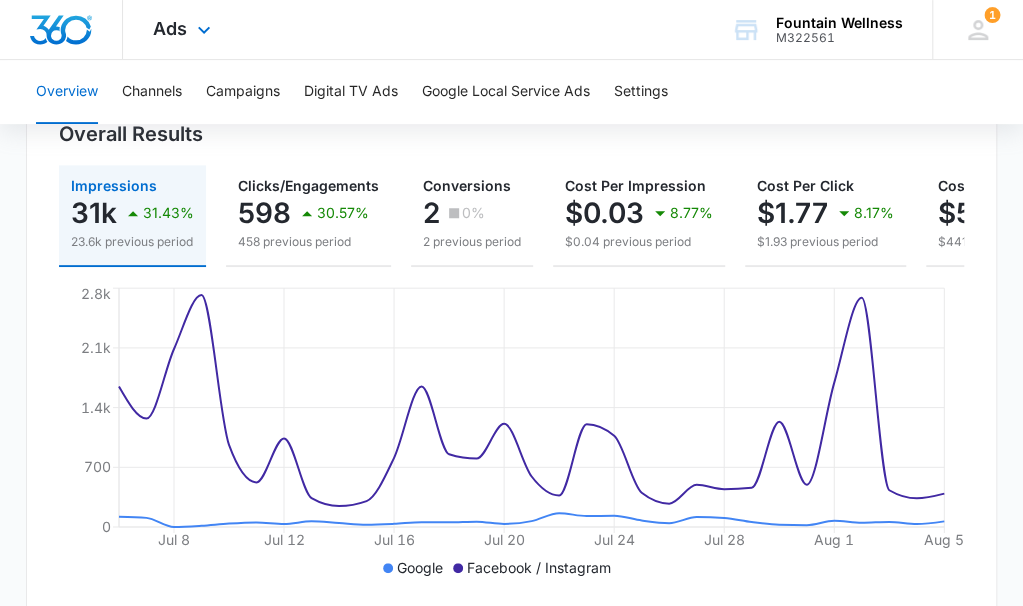 scroll, scrollTop: 270, scrollLeft: 0, axis: vertical 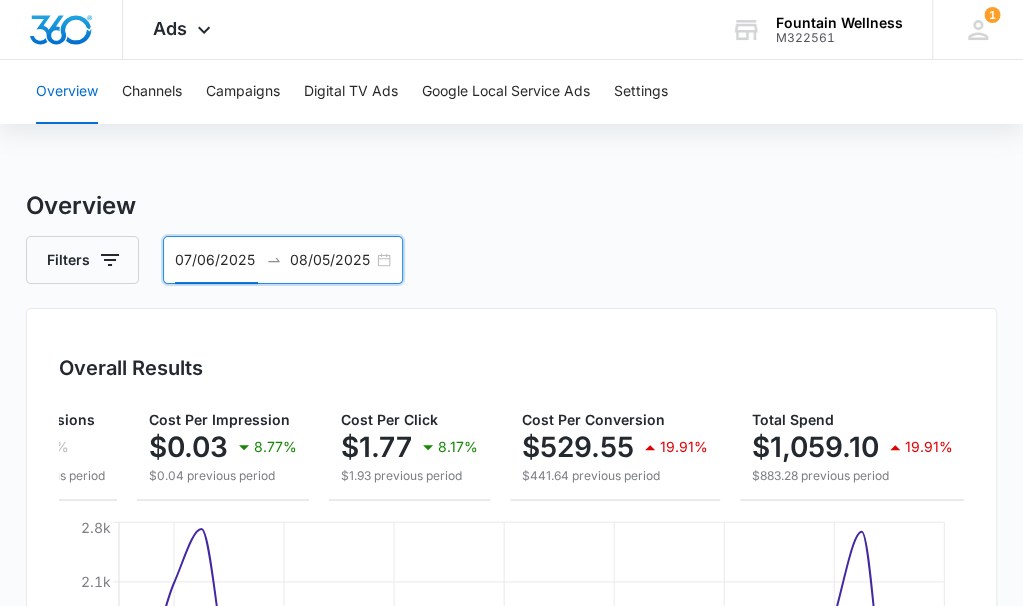 click on "07/06/2025" at bounding box center (216, 260) 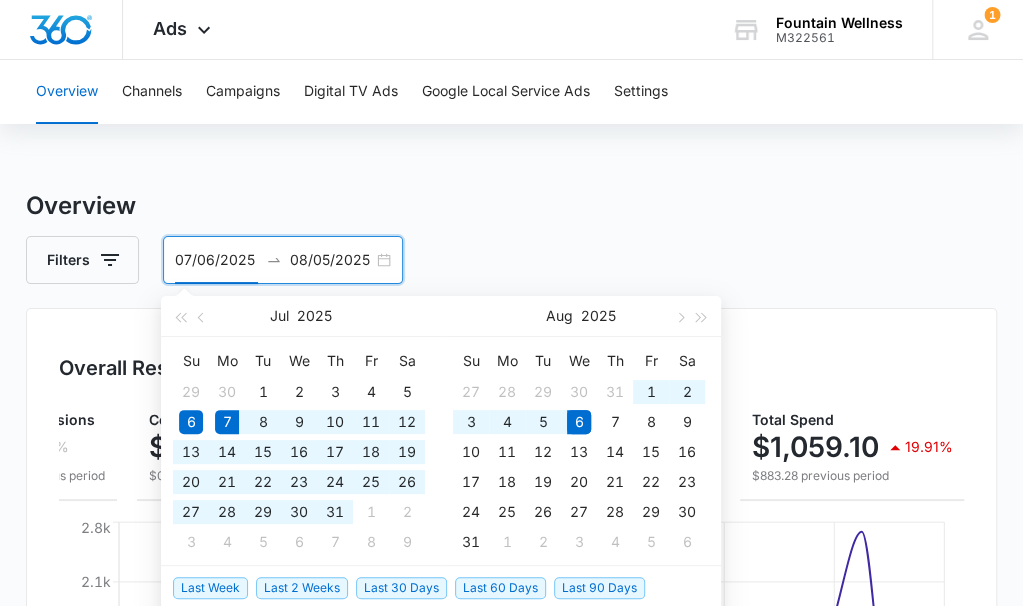 click on "Last 30 Days" at bounding box center (401, 588) 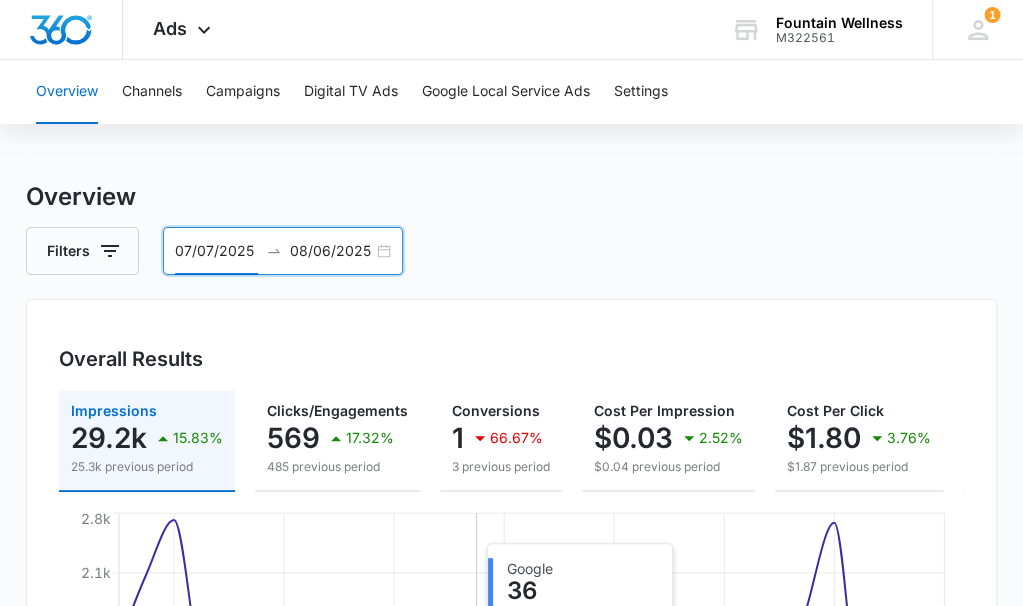scroll, scrollTop: 0, scrollLeft: 0, axis: both 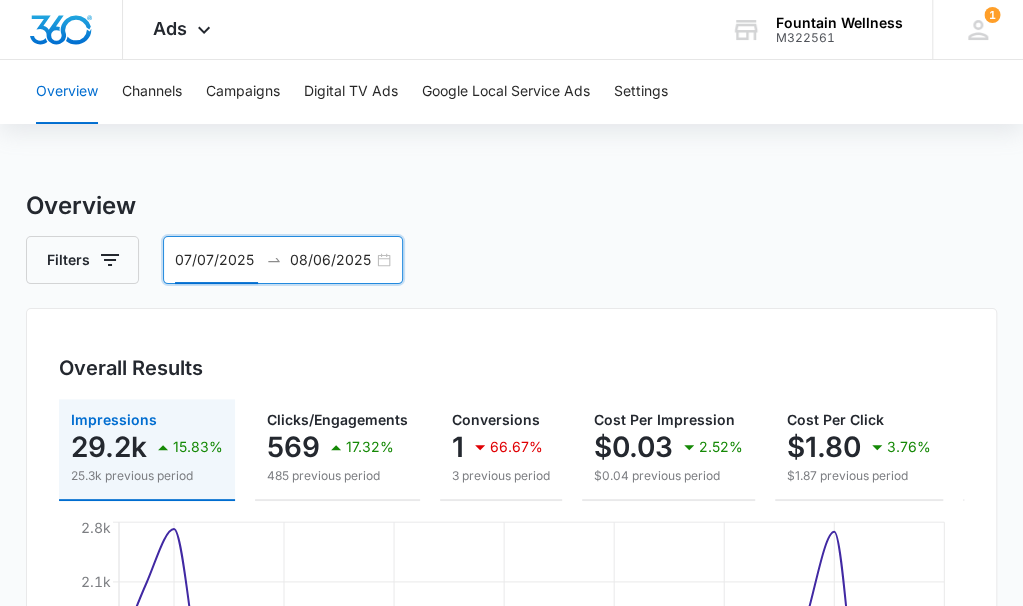 click on "07/07/2025" at bounding box center (216, 260) 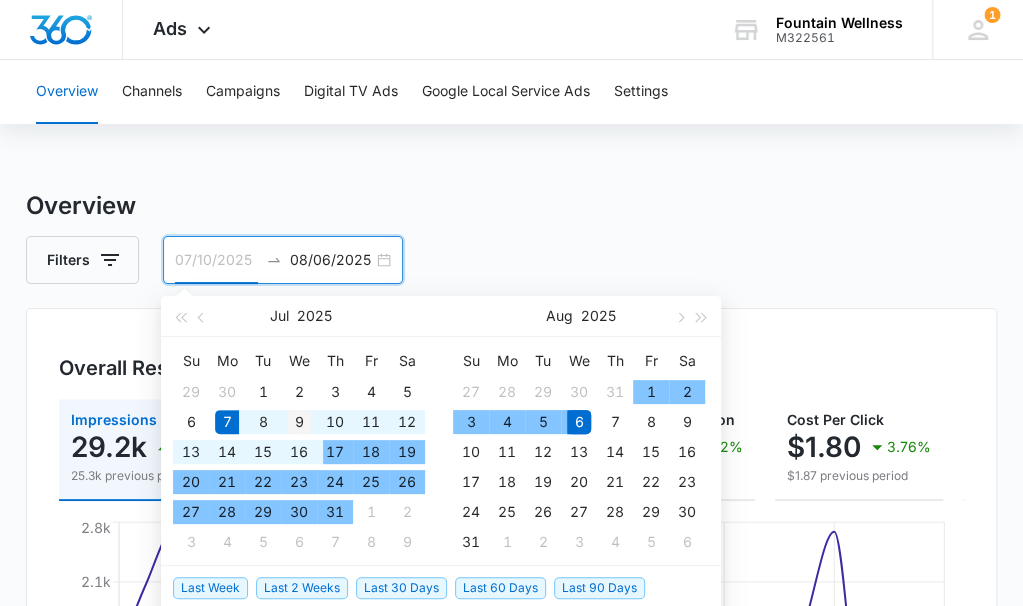 type on "07/09/2025" 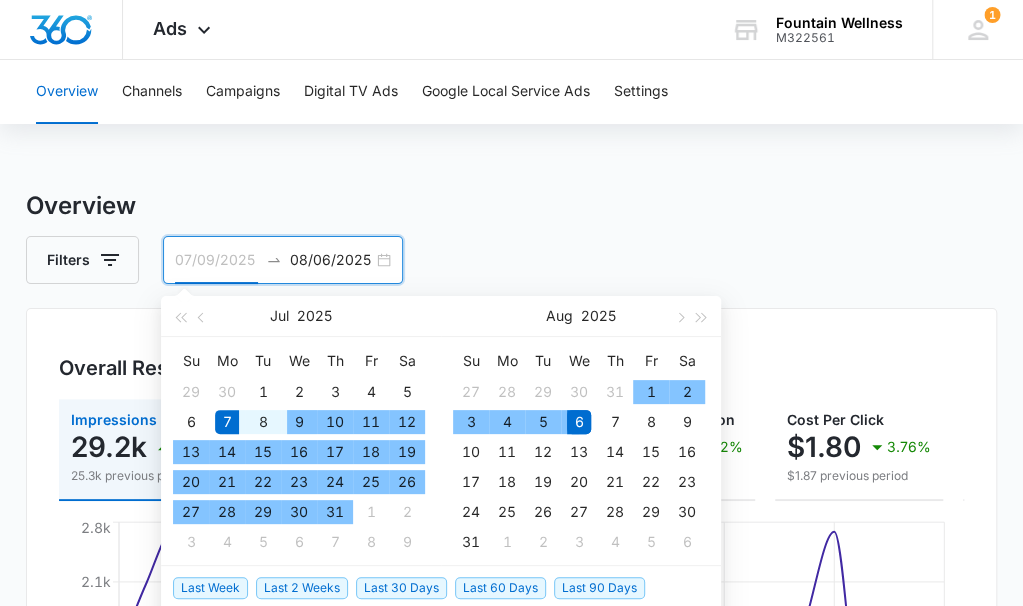 click on "9" at bounding box center (299, 422) 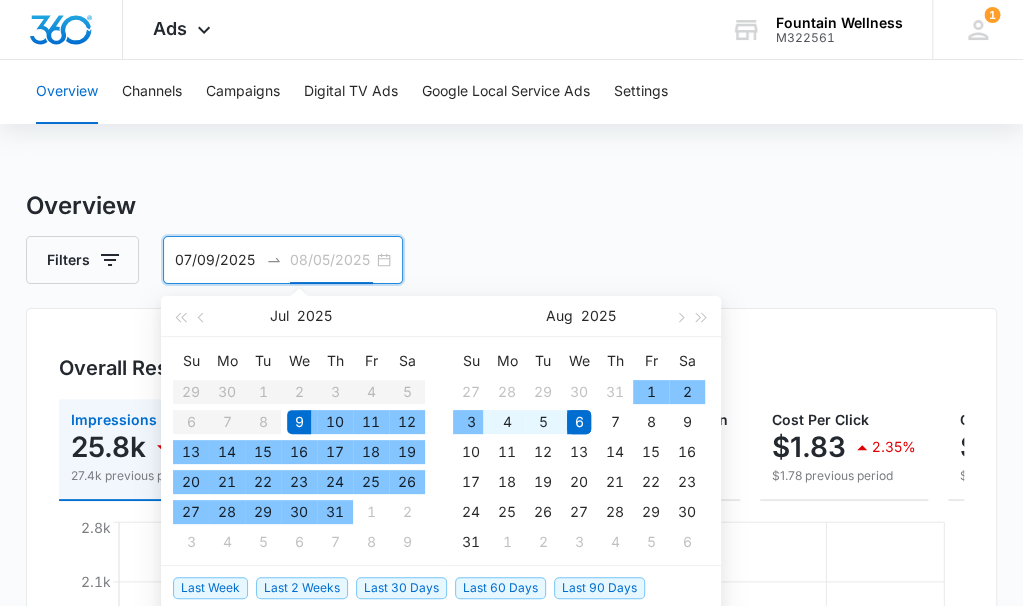 type on "08/06/2025" 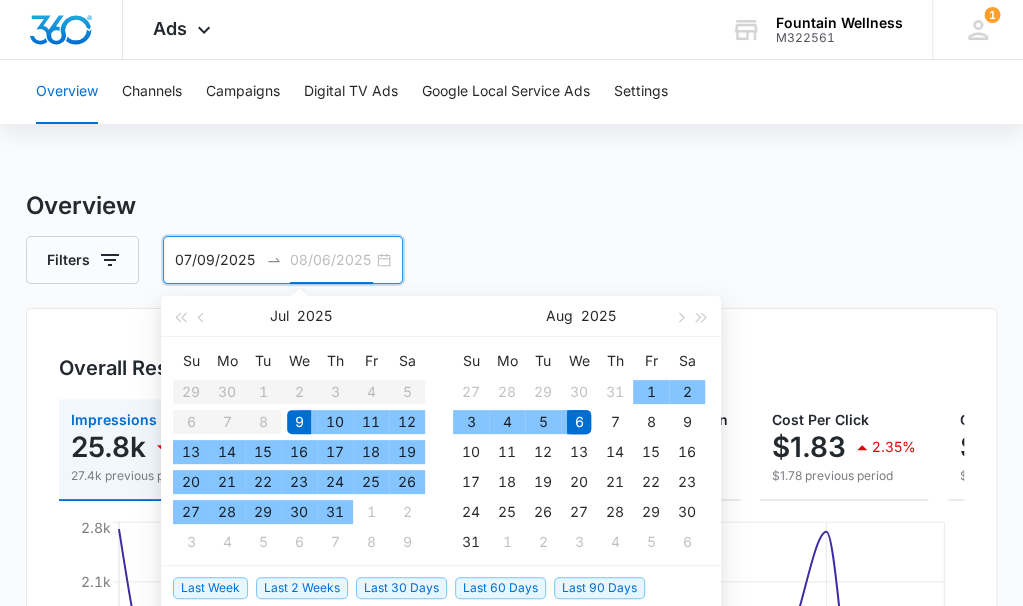 click on "6" at bounding box center (579, 422) 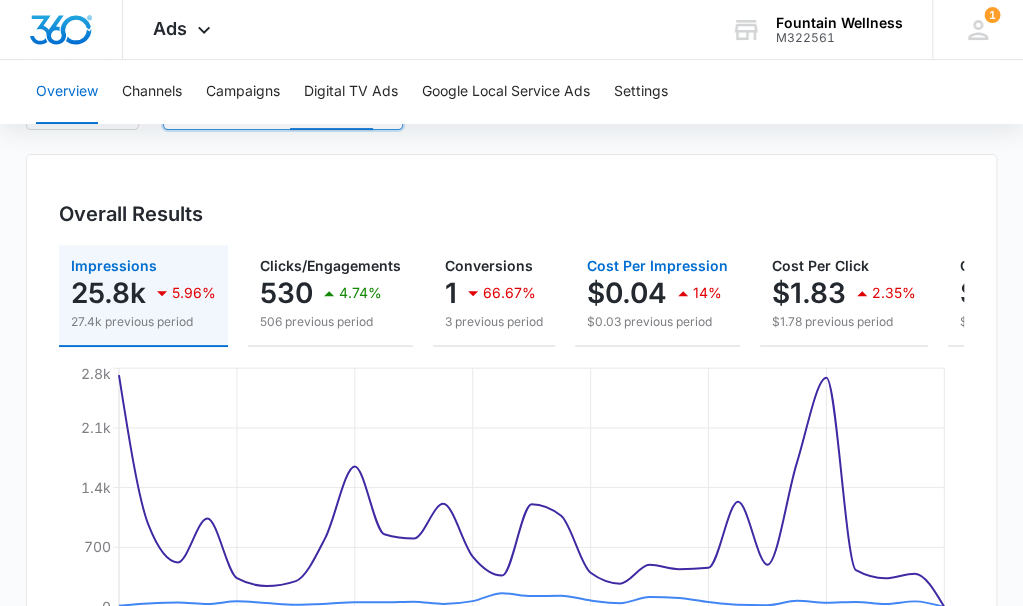 scroll, scrollTop: 180, scrollLeft: 0, axis: vertical 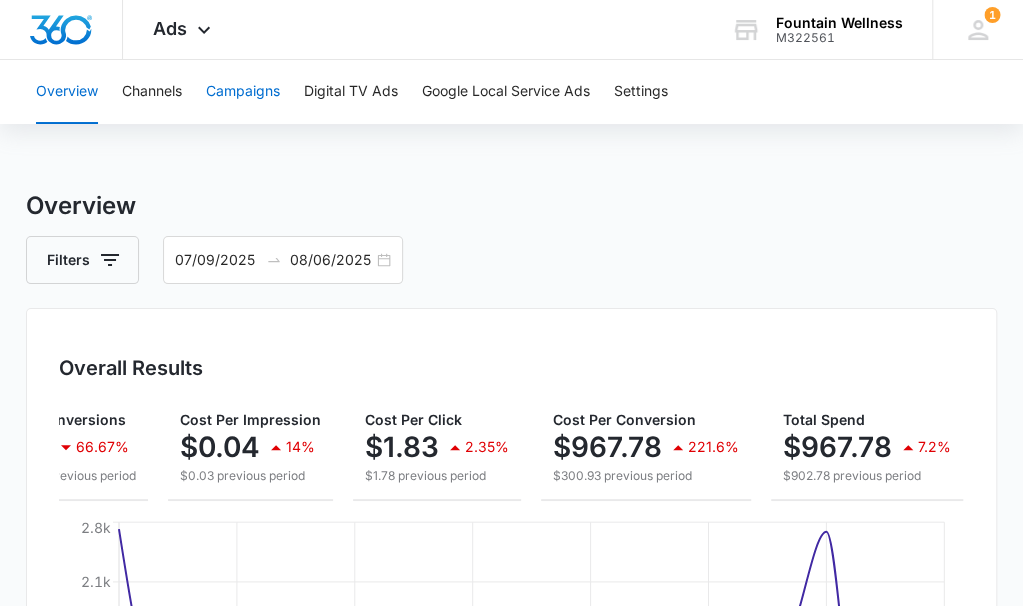 click on "Campaigns" at bounding box center [243, 92] 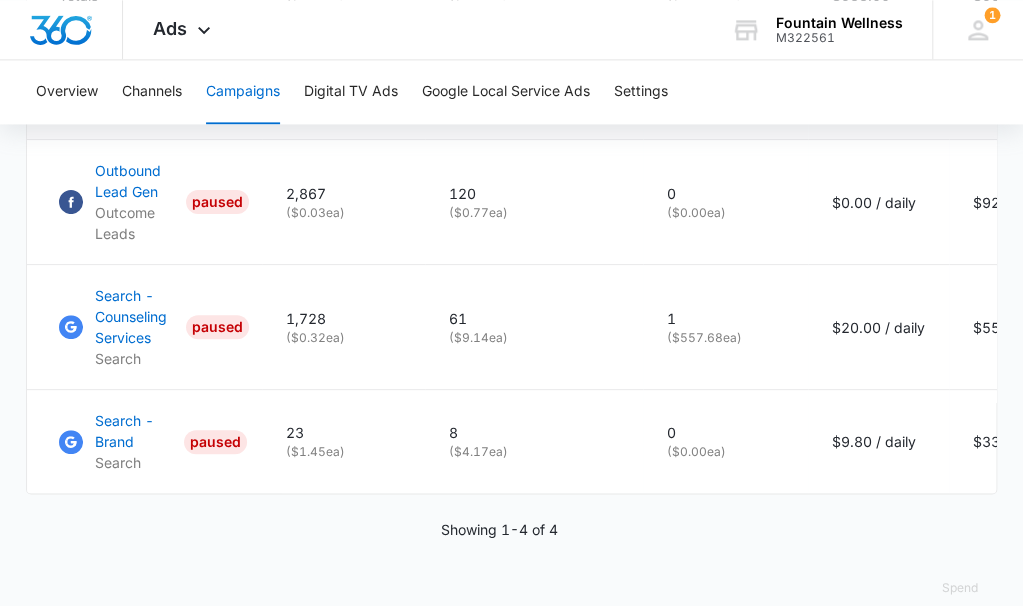 scroll, scrollTop: 1140, scrollLeft: 0, axis: vertical 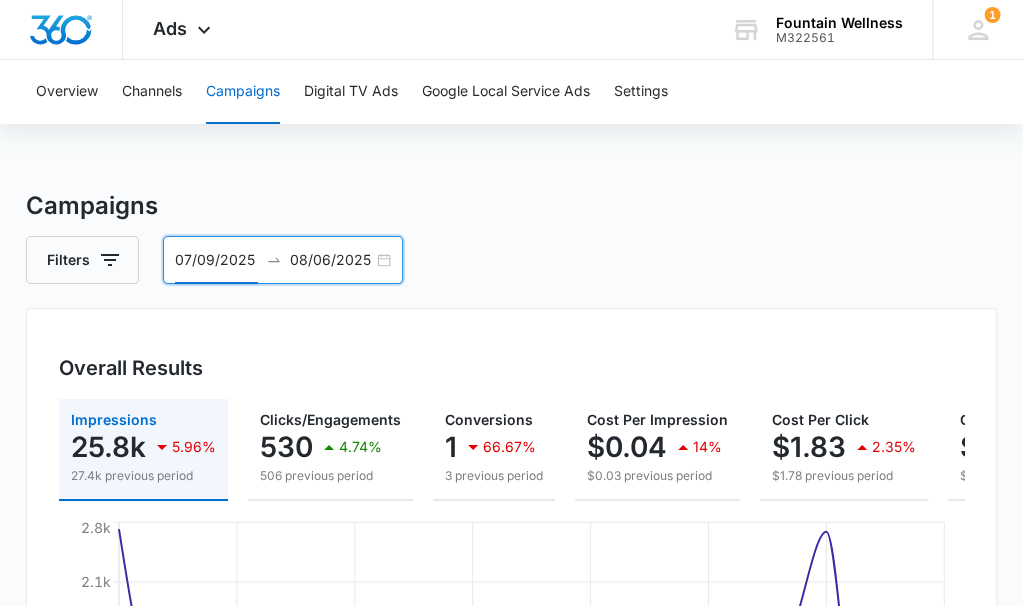 click on "07/09/2025" at bounding box center [216, 260] 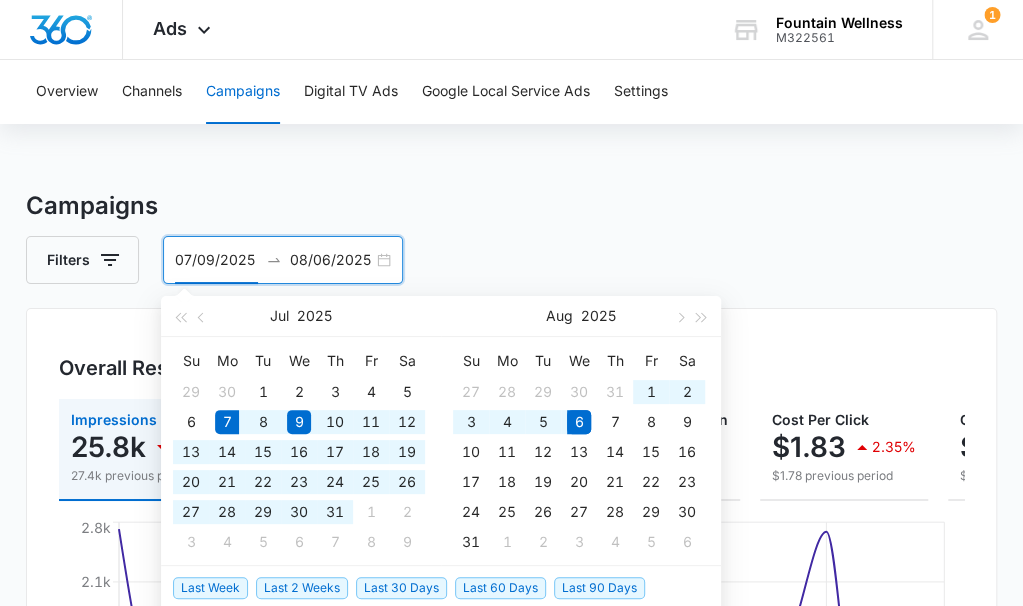 click on "Last 30 Days" at bounding box center (401, 588) 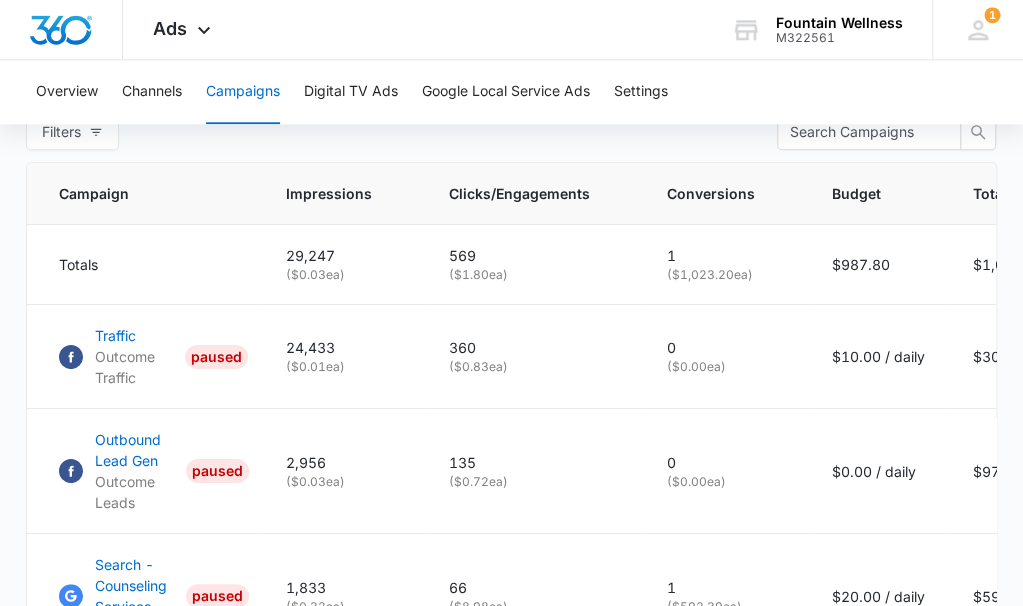 scroll, scrollTop: 815, scrollLeft: 0, axis: vertical 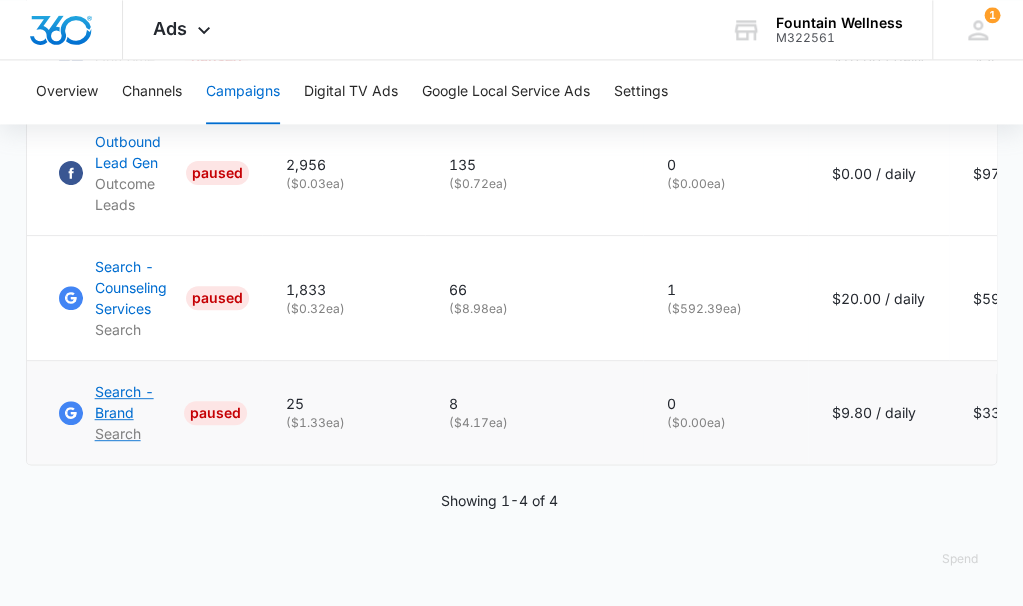click on "Search - Brand" at bounding box center [135, 402] 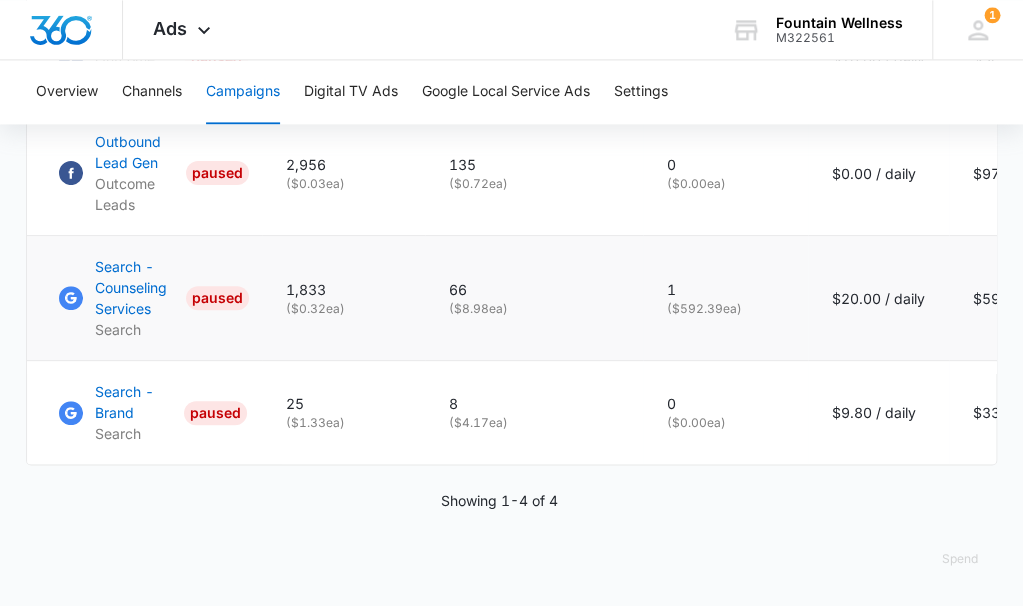 scroll, scrollTop: 0, scrollLeft: 0, axis: both 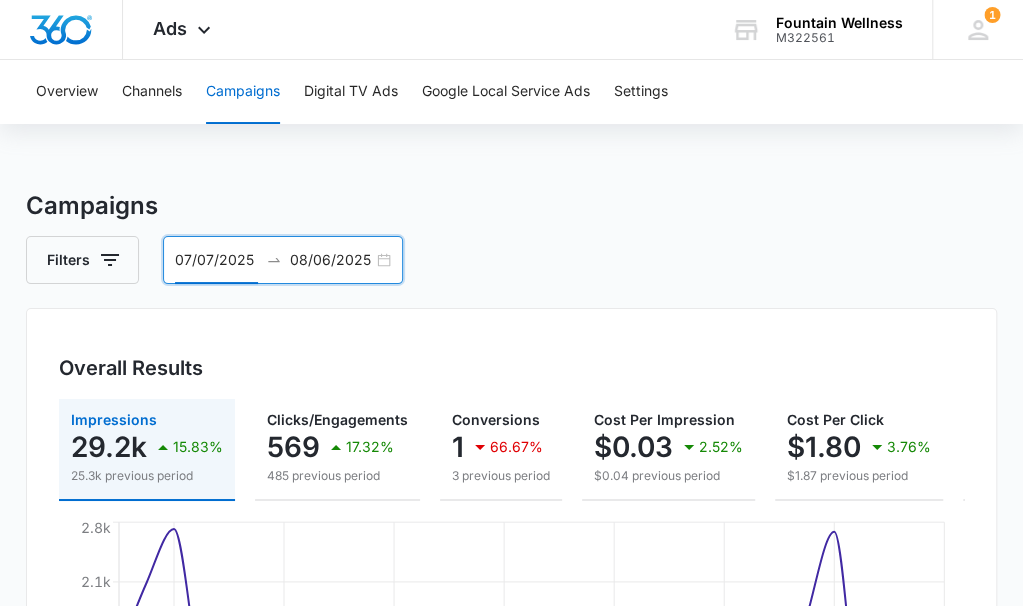 click on "07/07/2025" at bounding box center [216, 260] 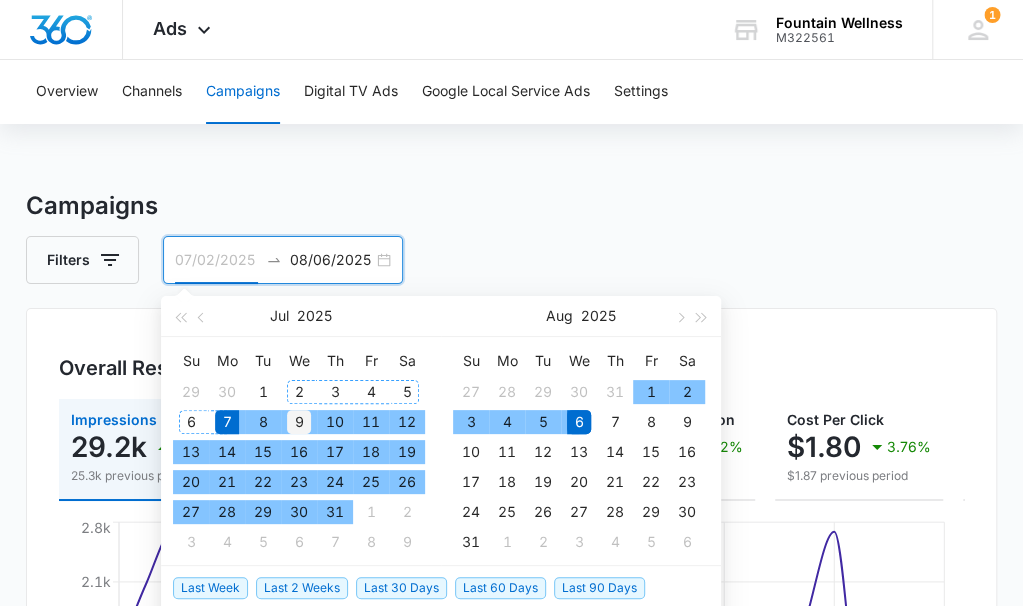 type on "07/09/2025" 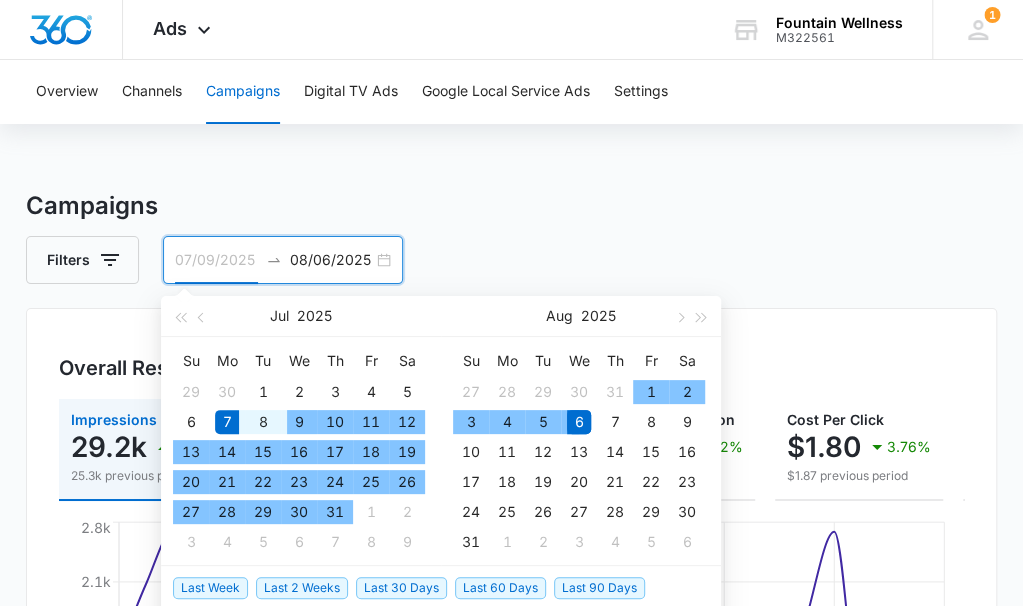 click on "9" at bounding box center [299, 422] 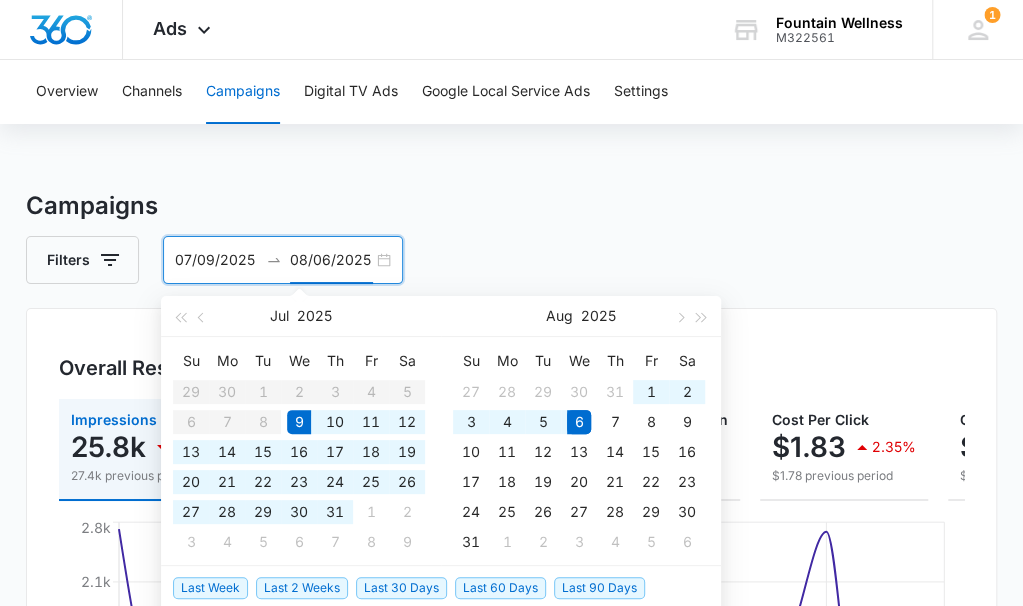 click on "Campaigns Filters 07/09/2025 08/06/2025 Overall Results Impressions 25.8k 5.96%  27.4k previous period Clicks/Engagements 530 4.74%  506 previous period Conversions 1 66.67%  3 previous period Cost Per Impression $0.04 14%  $0.03 previous period Cost Per Click $1.83 2.35%  $1.78 previous period Cost Per Conversion $967.78 221.6%  $300.93 previous period Total Spend $967.78 7.2%  $902.78 previous period Jul 9 Jul 13 Jul 17 Jul 21 Jul 25 Jul 29 Aug 2 Aug 6 0 700 1.4k 2.1k 2.8k Google Facebook / Instagram Campaigns List Filters Campaign Impressions Clicks/Engagements Conversions Budget Total Spend Totals 25,782 ( $0.04  ea) 530 ( $1.83  ea) 1 ( $967.78  ea) $938.00   $967.78 Traffic Outcome Traffic PAUSED 21,164 ( $0.01  ea) 341 ( $0.84  ea) 0 ( $0.00  ea) $10.00    / daily $284.75 Outbound Lead Gen Outcome Leads PAUSED 2,867 ( $0.03  ea) 120 ( $0.77  ea) 0 ( $0.00  ea) $0.00    / daily $92.00 Search - Counseling Services Search PAUSED 1,728 ( $0.32  ea) 61 ( $9.14  ea) 1 ( $557.68  ea) $20.00    / daily $557.68" at bounding box center [512, 953] 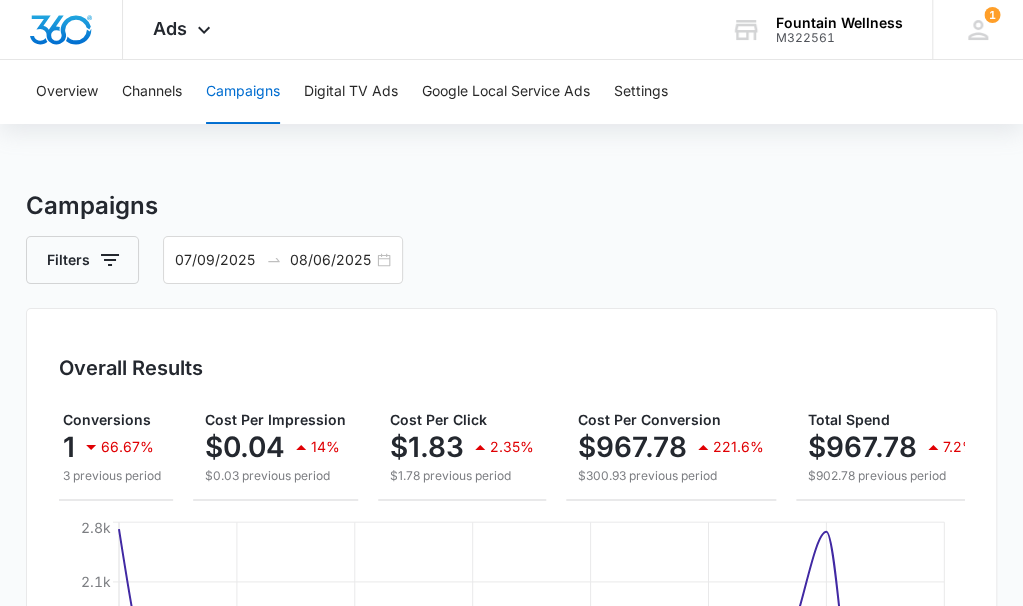 scroll, scrollTop: 0, scrollLeft: 407, axis: horizontal 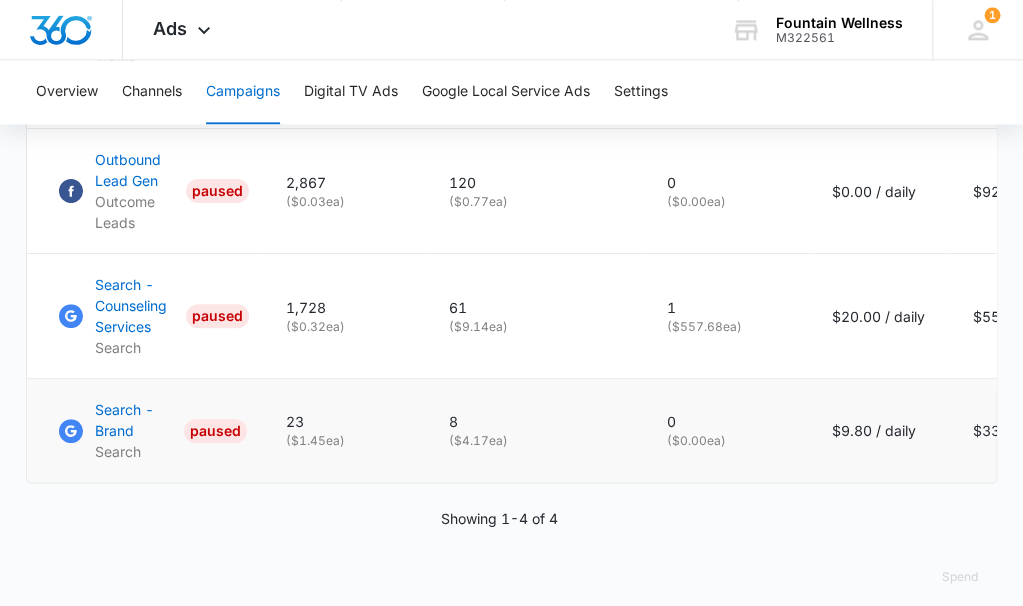click on "8 ( $4.17  ea)" at bounding box center (534, 431) 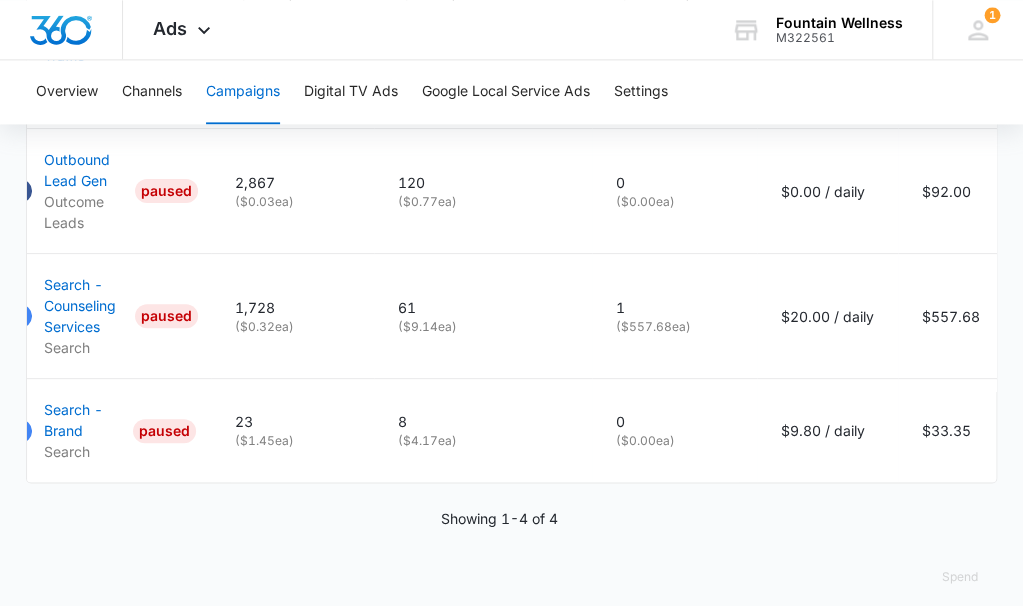 scroll, scrollTop: 0, scrollLeft: 110, axis: horizontal 